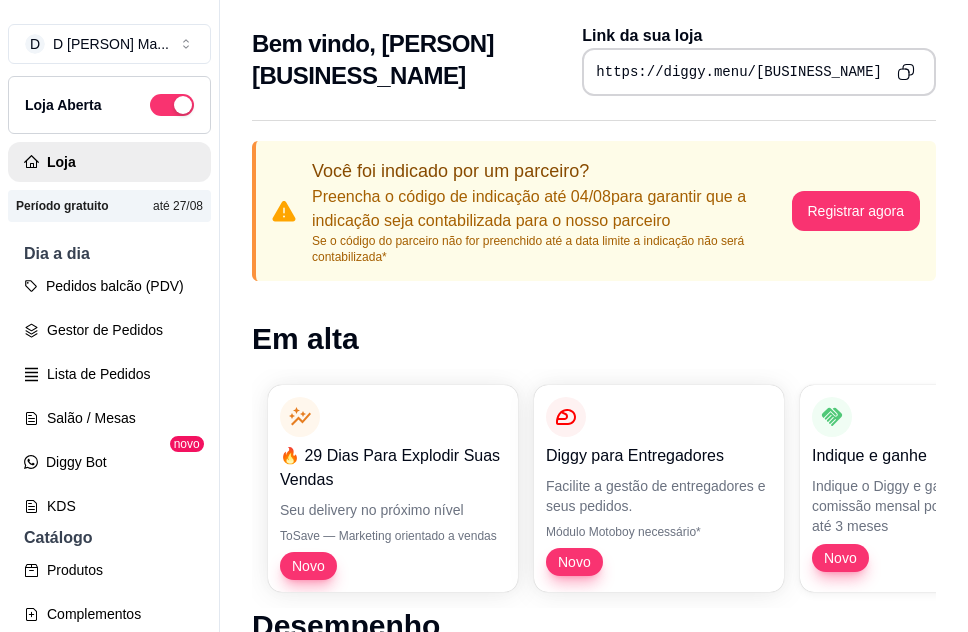 scroll, scrollTop: 0, scrollLeft: 0, axis: both 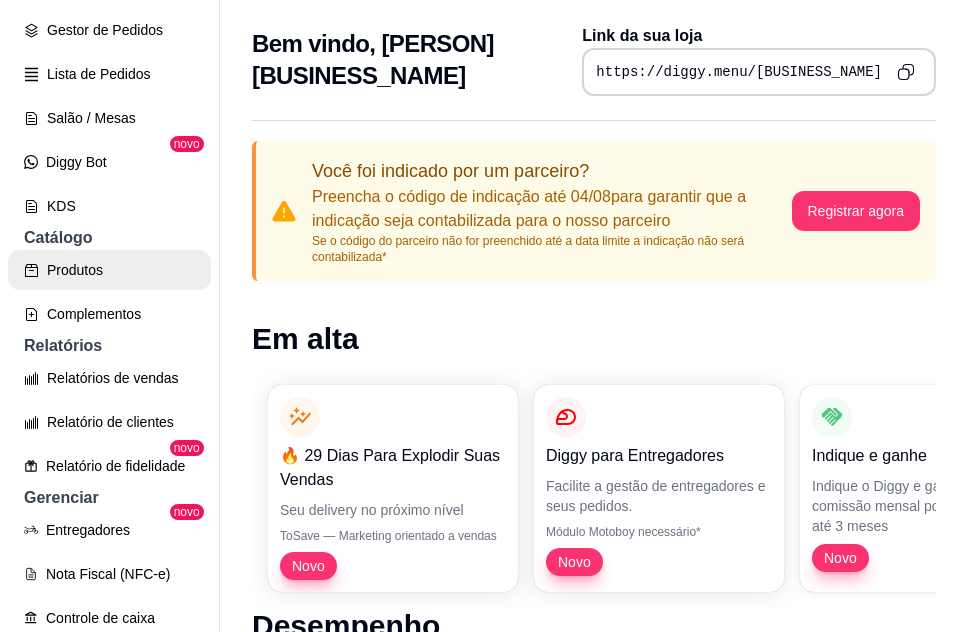 click on "Produtos" at bounding box center (109, 270) 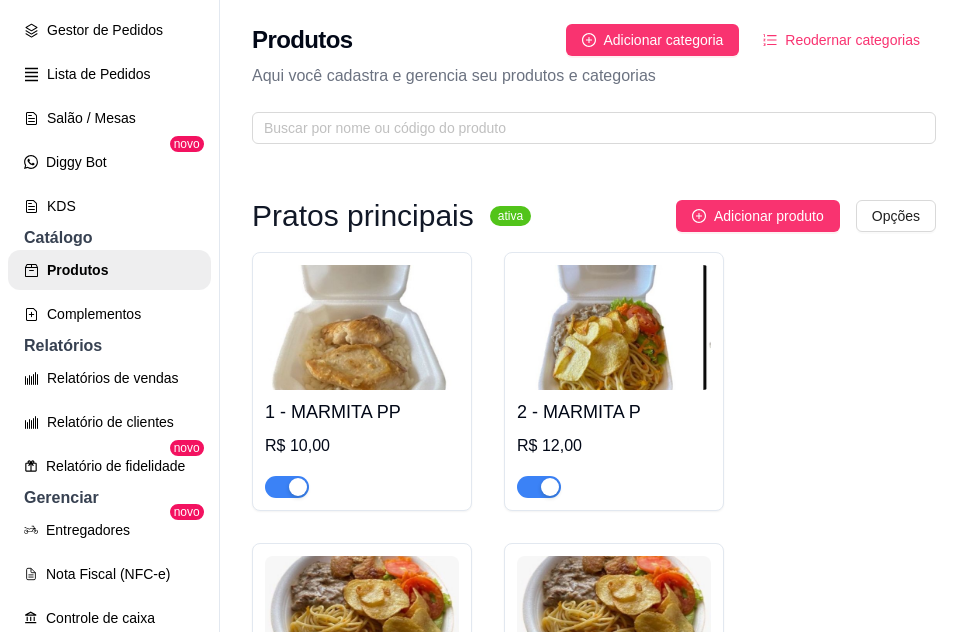 click on "Complementos" at bounding box center (109, 314) 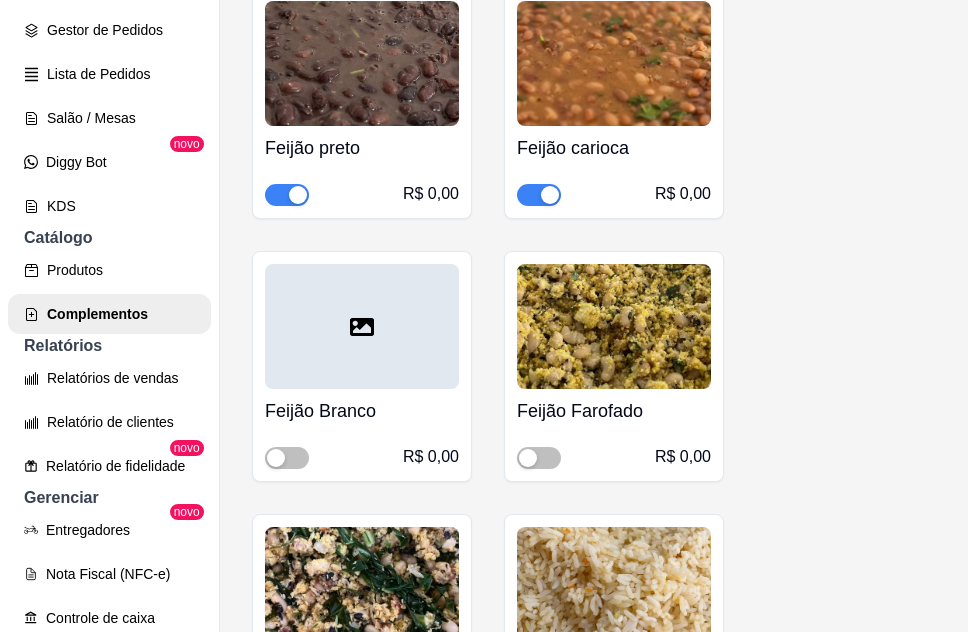 scroll, scrollTop: 500, scrollLeft: 0, axis: vertical 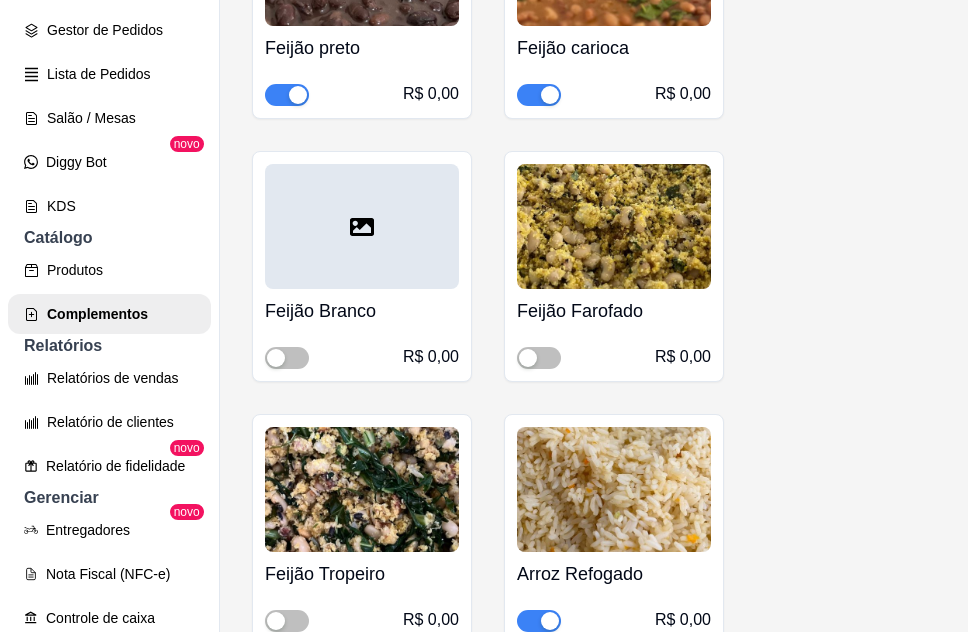 click at bounding box center [362, 226] 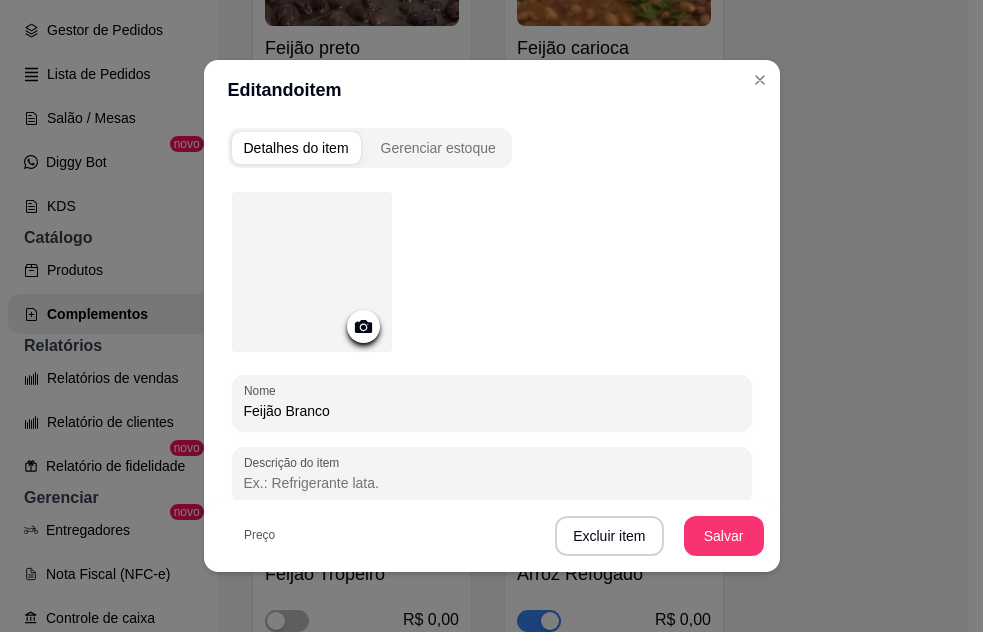 click at bounding box center [312, 272] 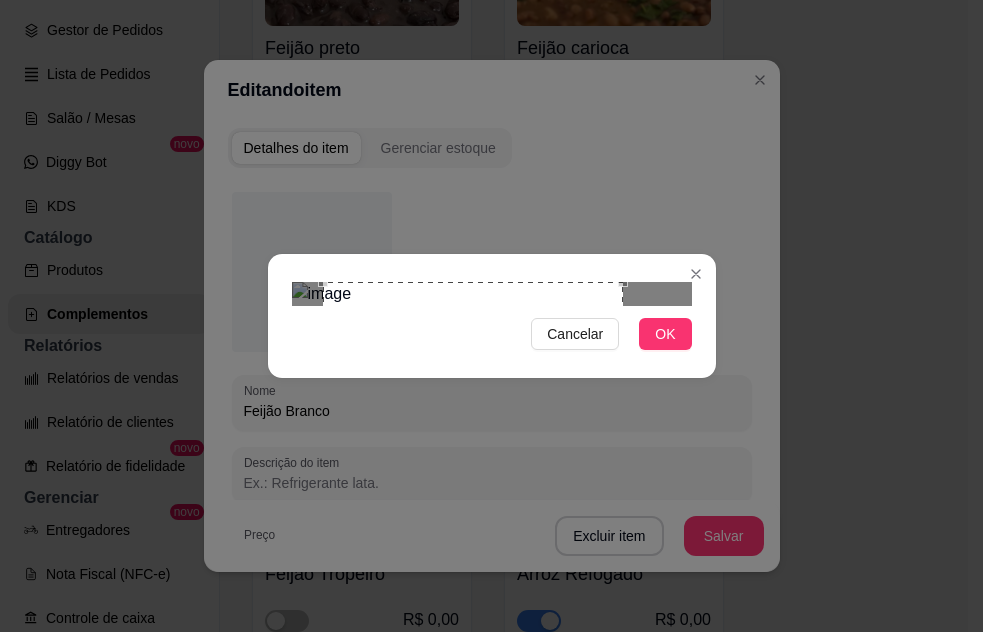 click at bounding box center (473, 432) 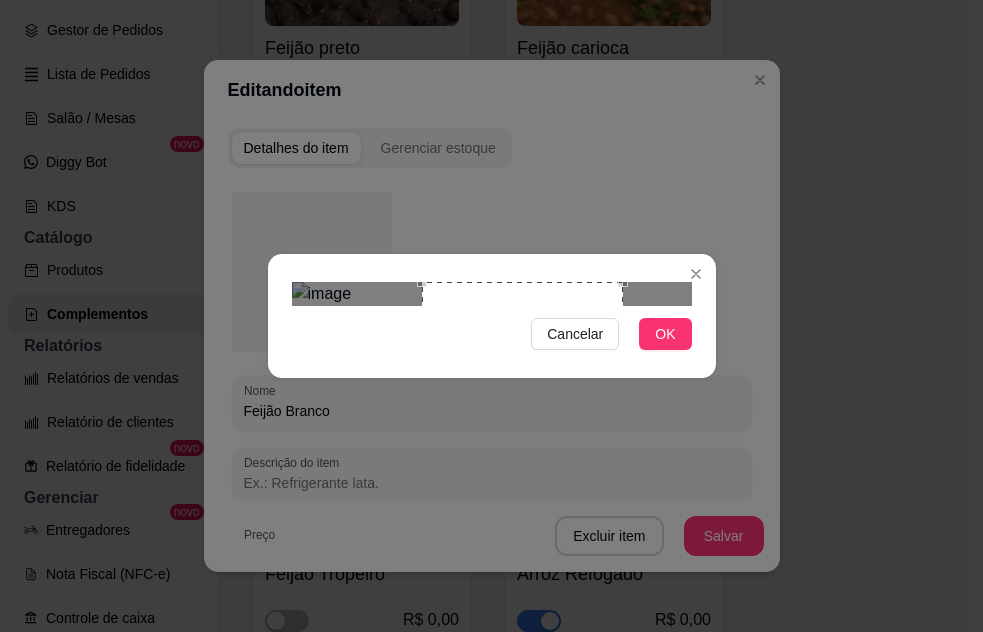 click at bounding box center (522, 382) 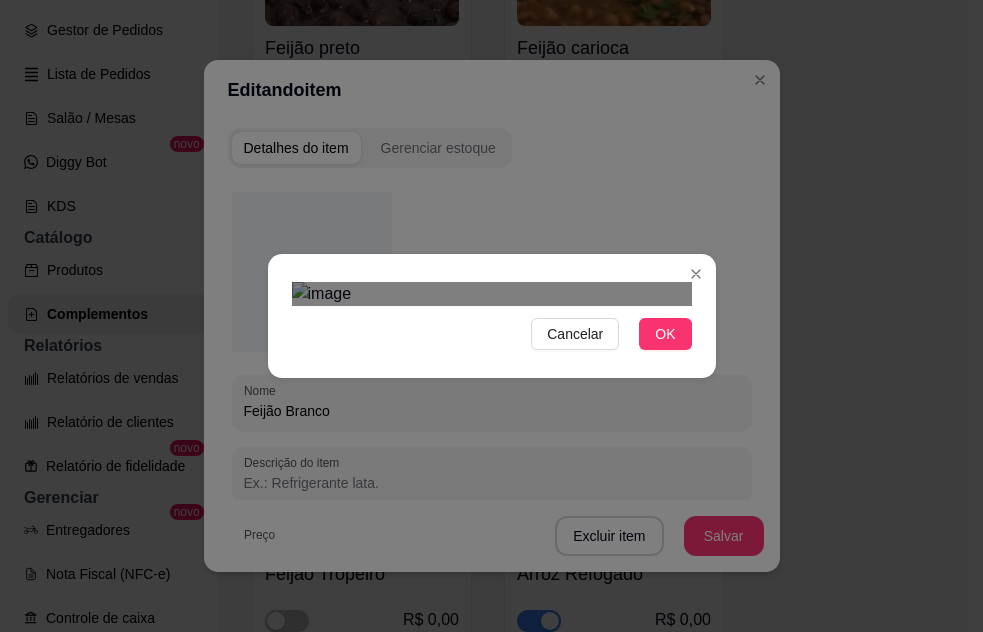 click at bounding box center [480, 435] 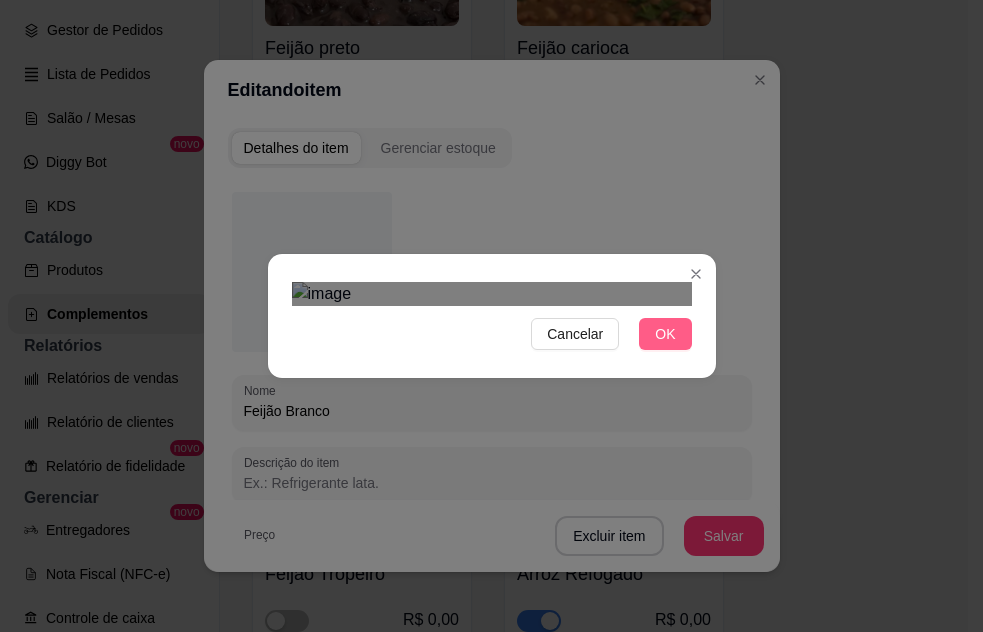 click on "OK" at bounding box center (665, 334) 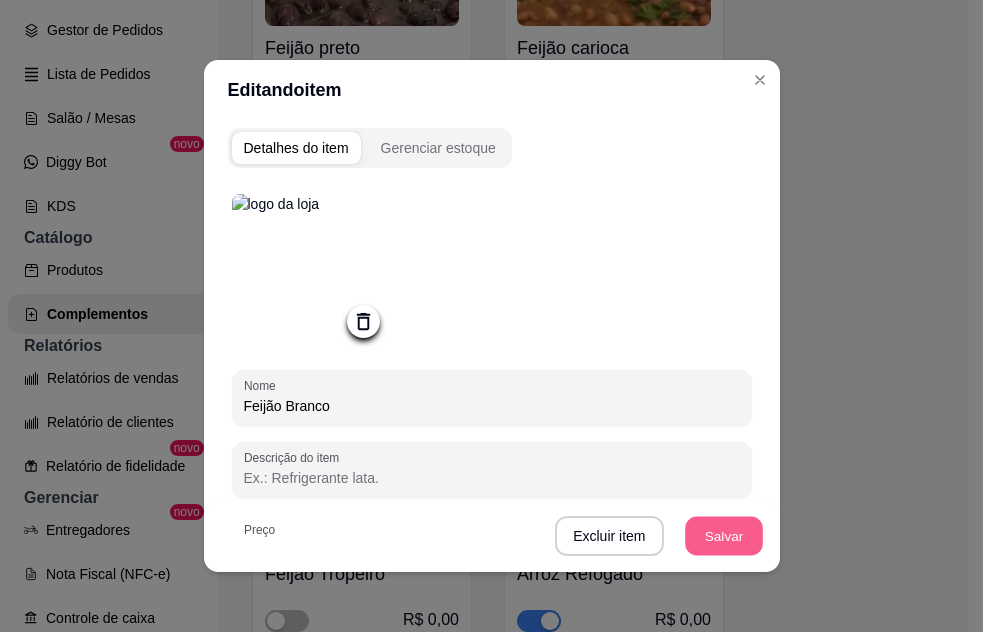 click on "Salvar" at bounding box center [724, 536] 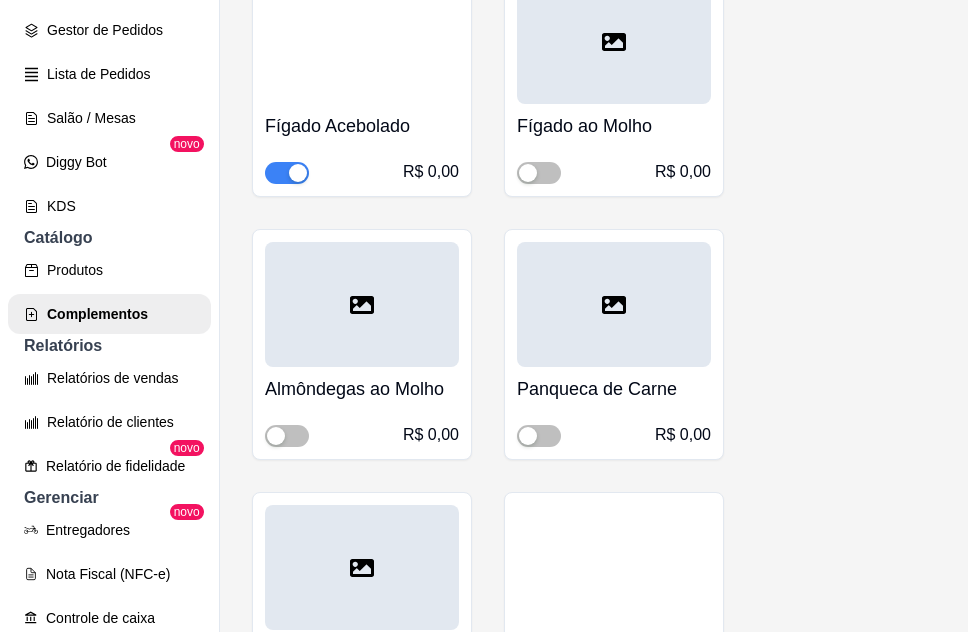 scroll, scrollTop: 5600, scrollLeft: 0, axis: vertical 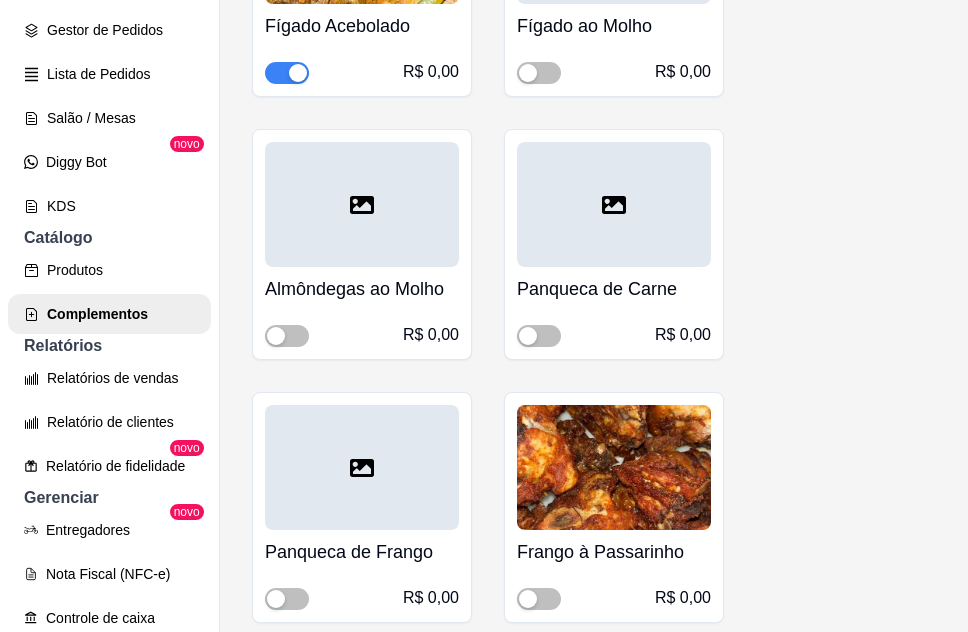 click at bounding box center (614, 204) 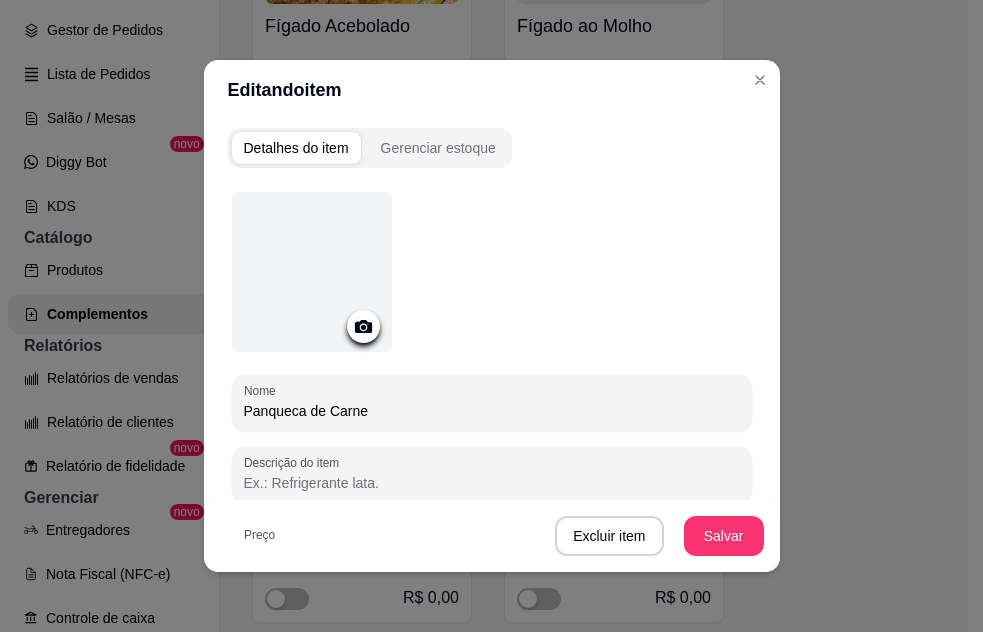 click at bounding box center [312, 272] 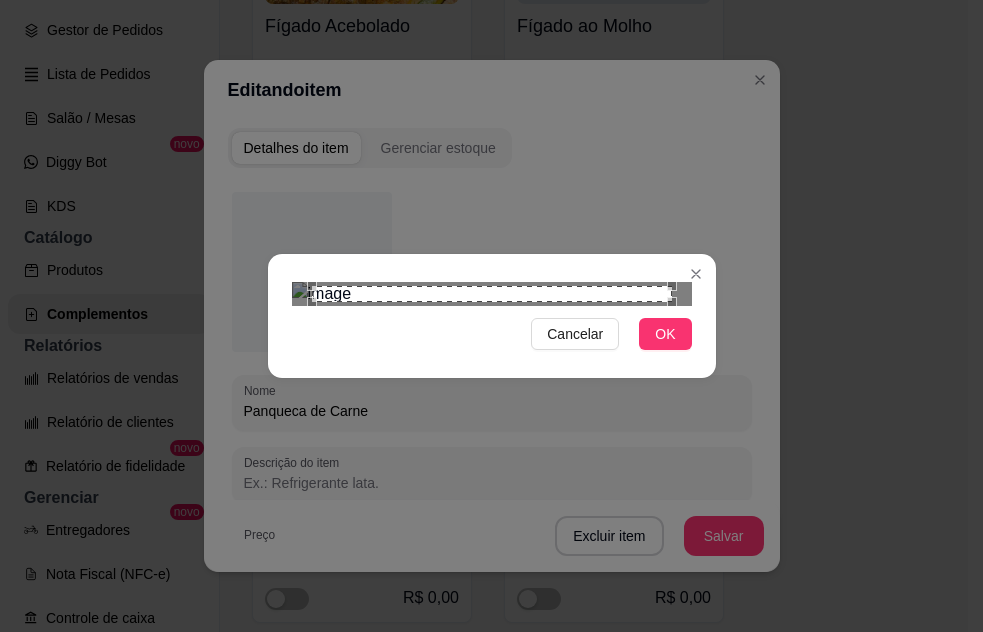 click at bounding box center (492, 294) 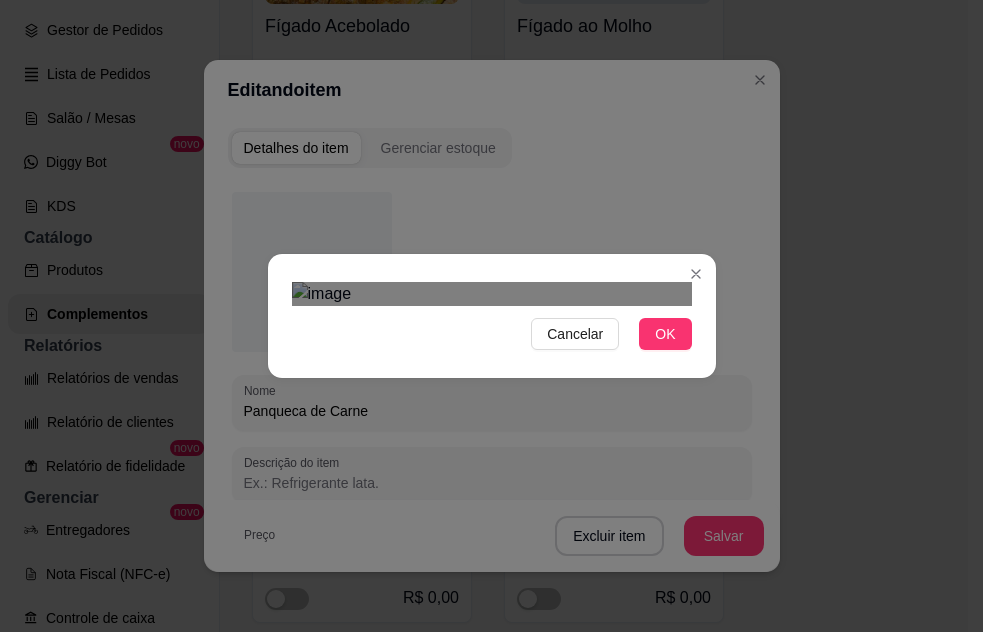 click at bounding box center [492, 294] 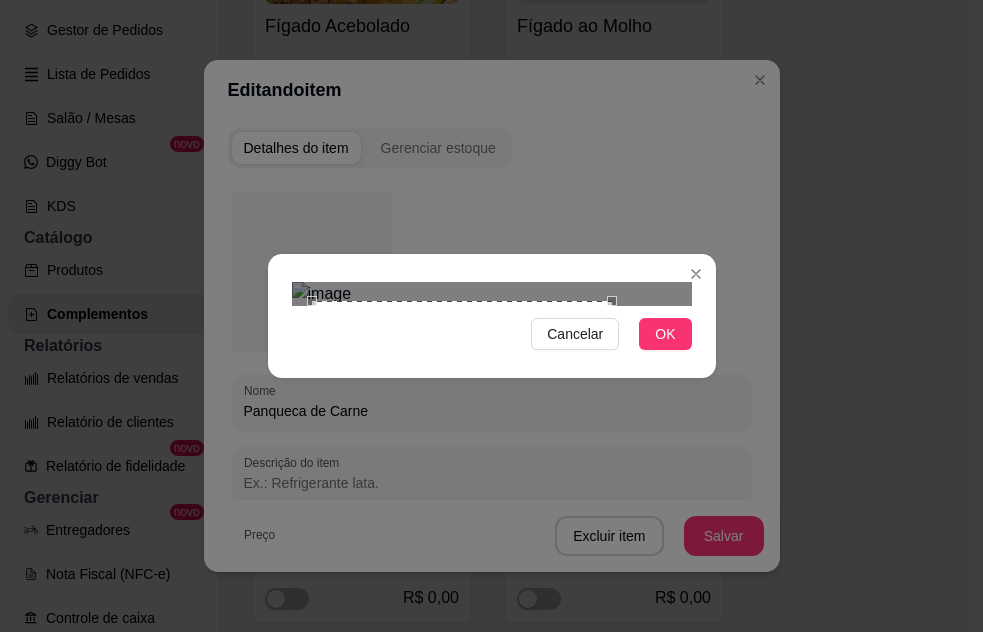 click at bounding box center (462, 451) 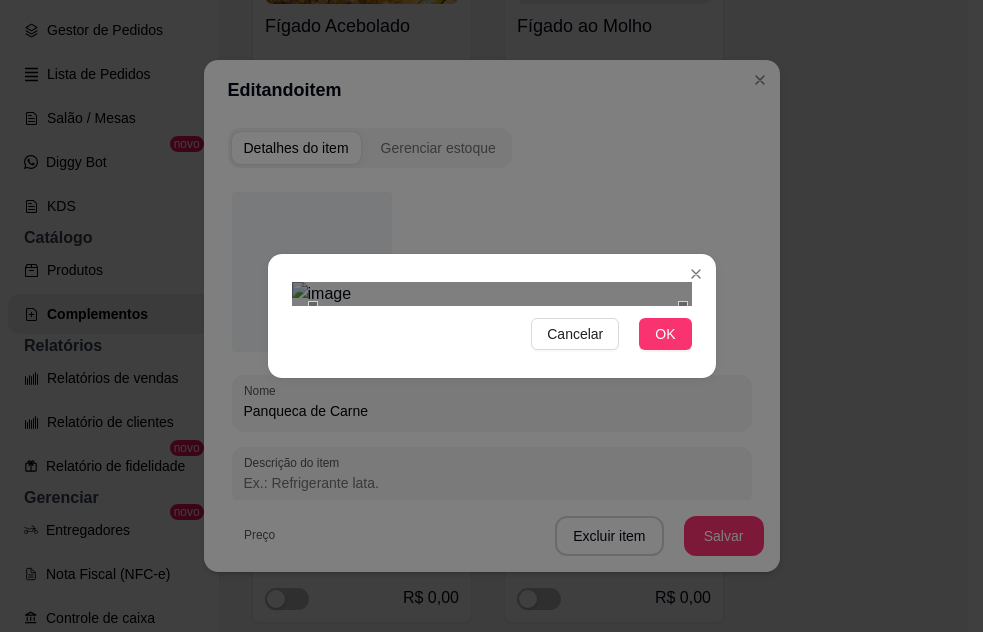 click on "D [PERSON] Ma ... Loja Aberta Loja Período gratuito até [DATE]   Dia a dia Pedidos balcão (PDV) Gestor de Pedidos Lista de Pedidos Salão / Mesas Diggy Bot novo KDS Catálogo Produtos Complementos Relatórios Relatórios de vendas Relatório de clientes Relatório de fidelidade novo Gerenciar Entregadores novo Nota Fiscal (NFC-e) Controle de caixa Controle de fiado Cupons Clientes Estoque Configurações Diggy Planos Precisa de ajuda? Sair  Grupo de adicionais Adicionar grupo Clonar grupo  Aqui você cadastra e víncula os complementos aos produtos que seus clientes podem adicionar à mais em seus produtos, como por exemplo: (Bebidas, Coberturas, Talheres e etc...) Buscar grupo ou item de complemento Acompanhamentos disponível disponível em 4 produtos e 0 categorias Criar item Editar grupo Reodernar itens Feijão preto R$ 0,00 Feijão carioca R$ 0,00 Feijão Branco R$ 0,00 Feijão Farofado R$ 0,00 Feijão Tropeiro R$ 0,00 Arroz Refogado R$ 0,00 Arroz com Brócolis R$ 0,00 Arroz Branco R$ 0,00" at bounding box center (491, 316) 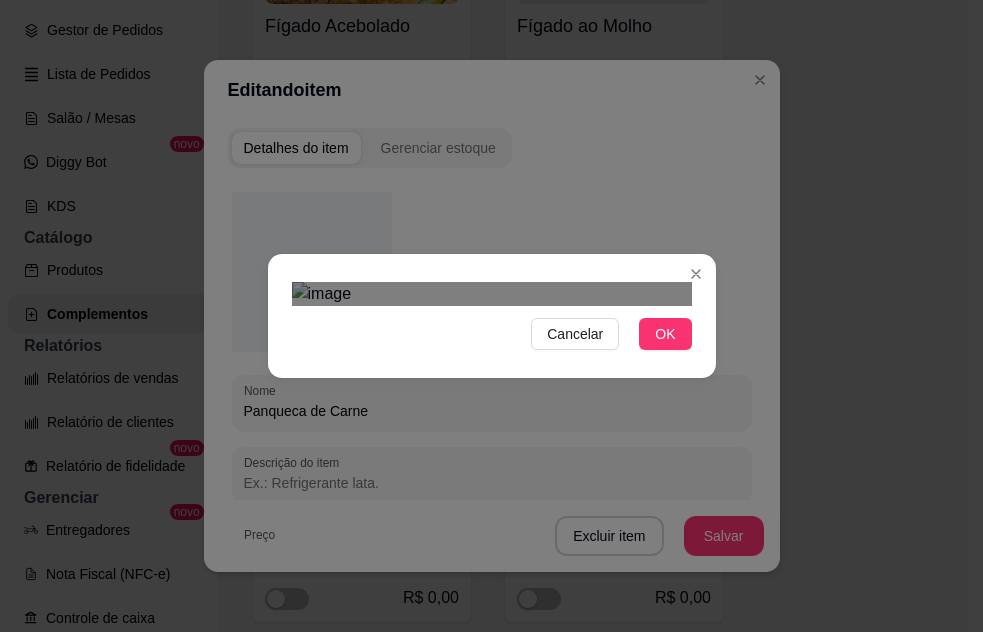 click at bounding box center [489, 533] 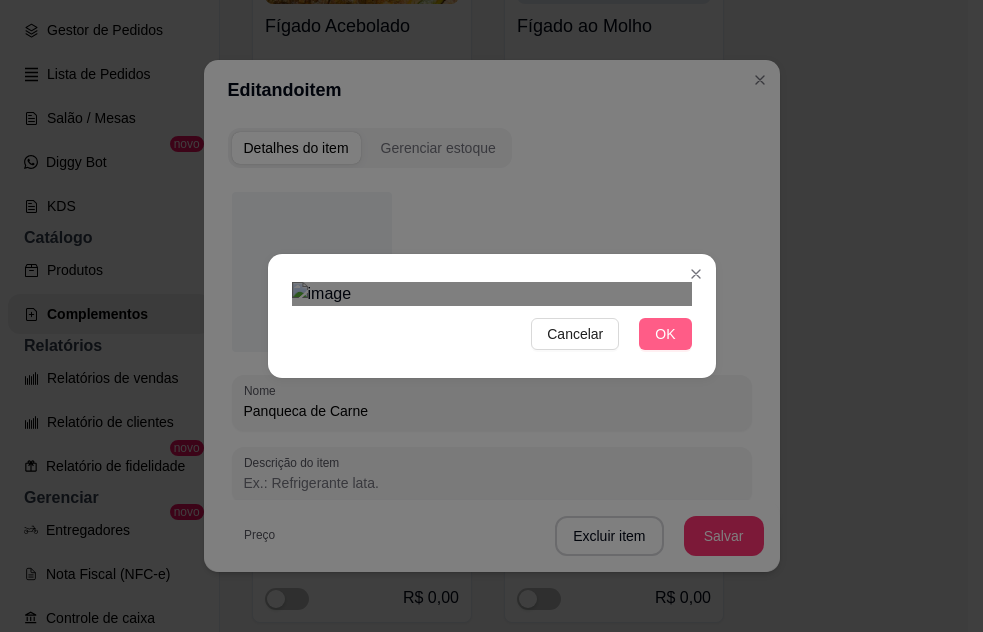 click on "OK" at bounding box center [665, 334] 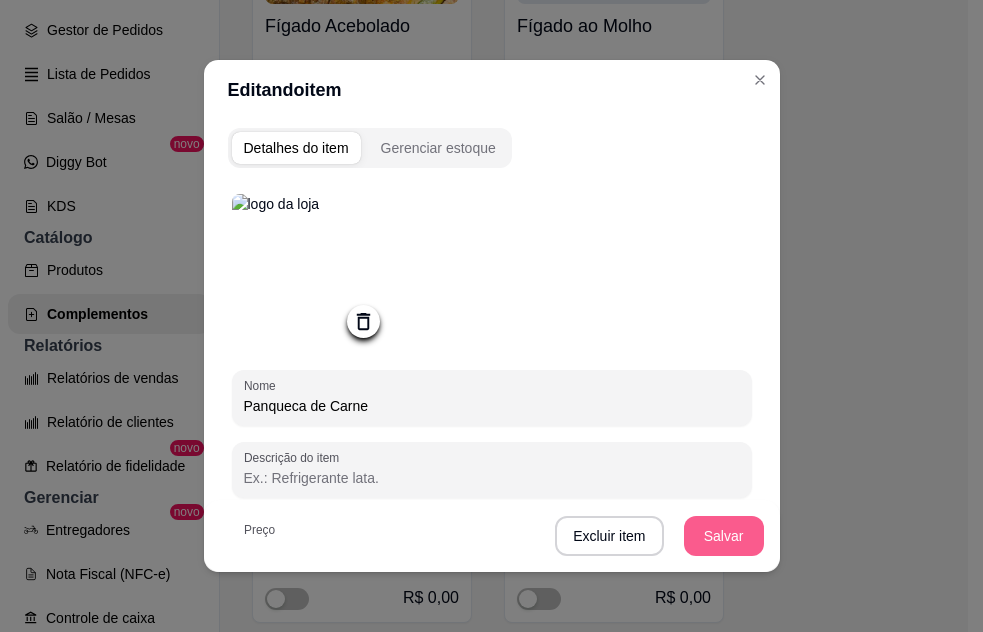 click on "Salvar" at bounding box center [724, 536] 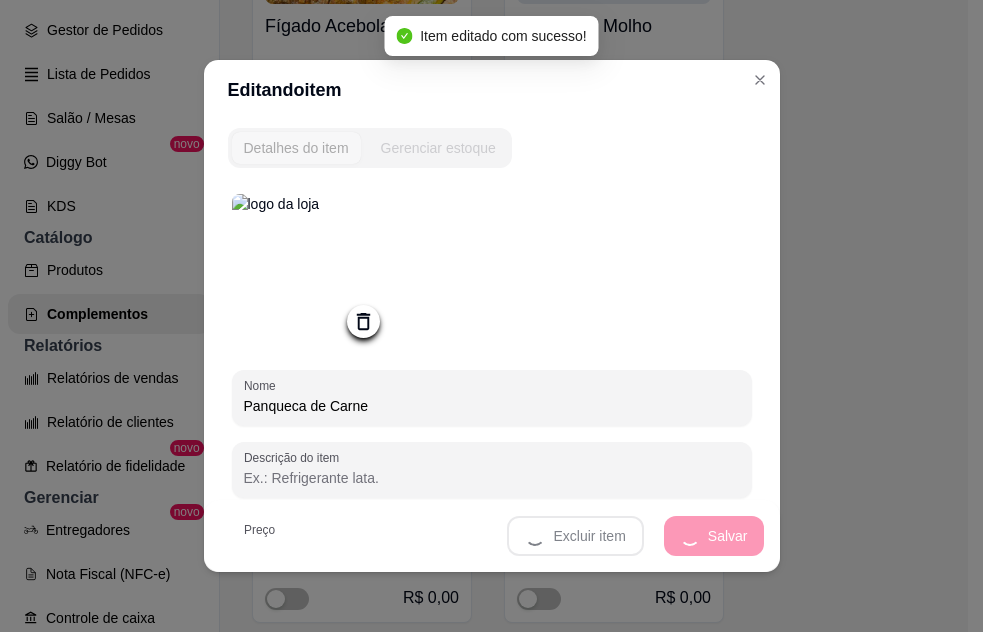 click at bounding box center (312, 274) 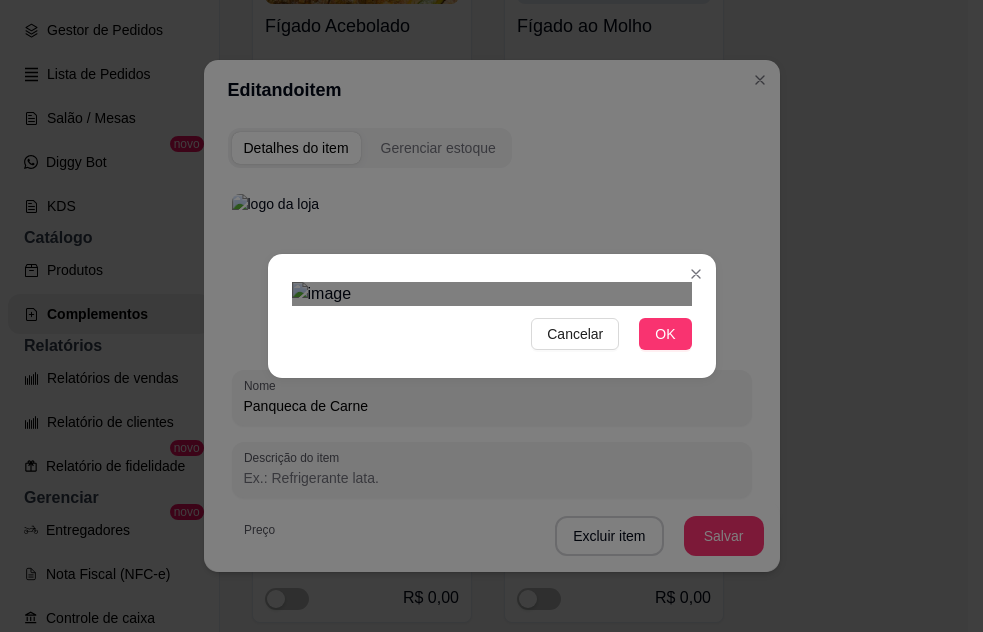 click at bounding box center [512, 559] 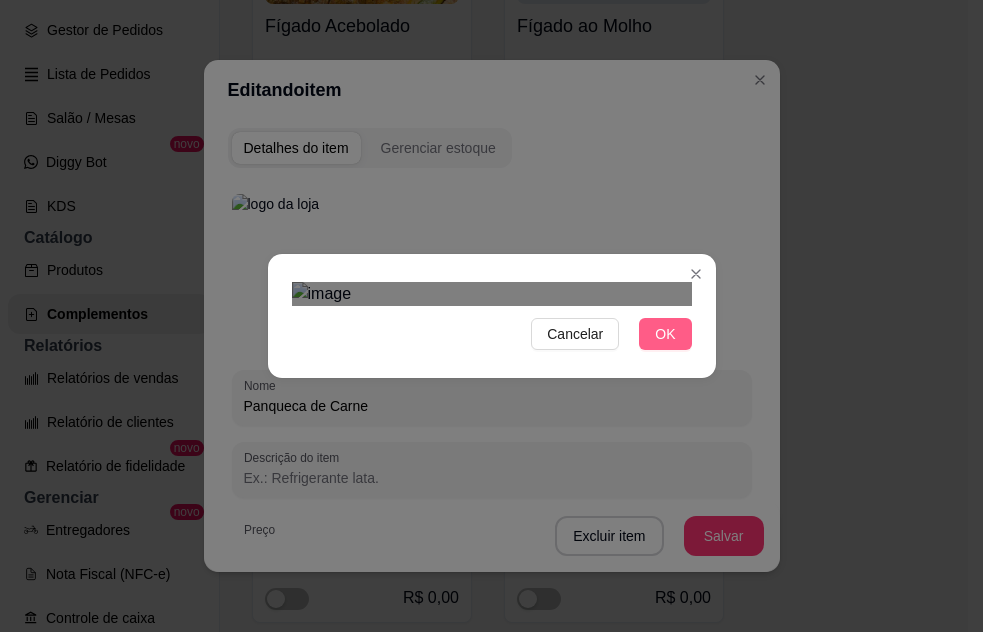 click on "OK" at bounding box center [665, 334] 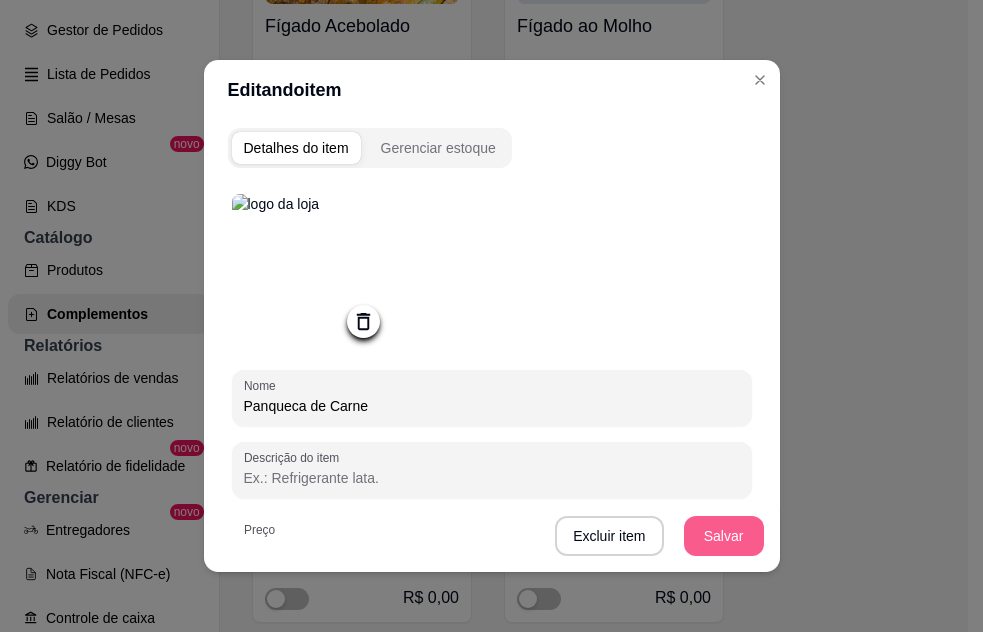 click on "Salvar" at bounding box center (724, 536) 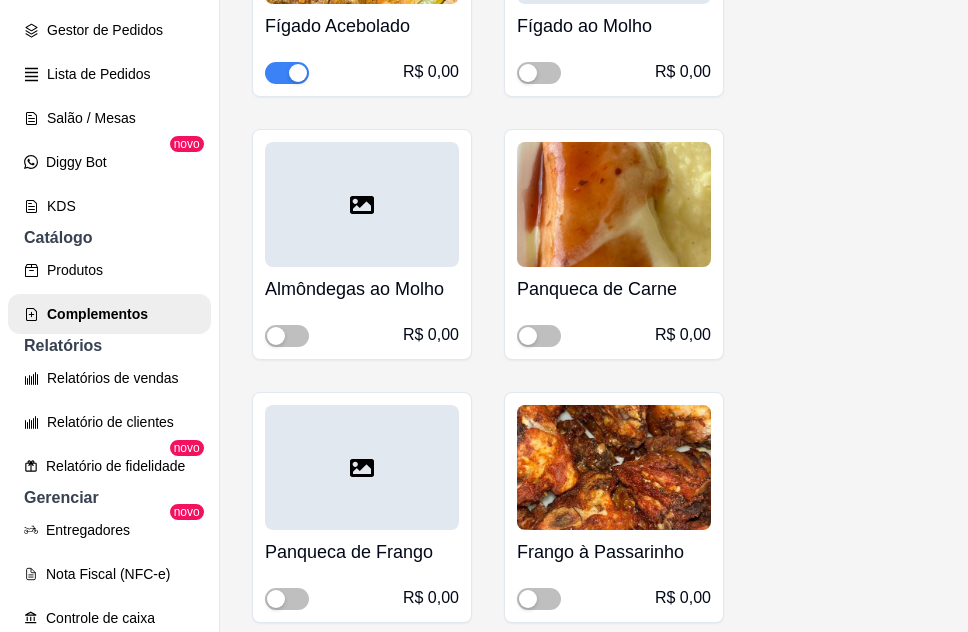click at bounding box center (362, 467) 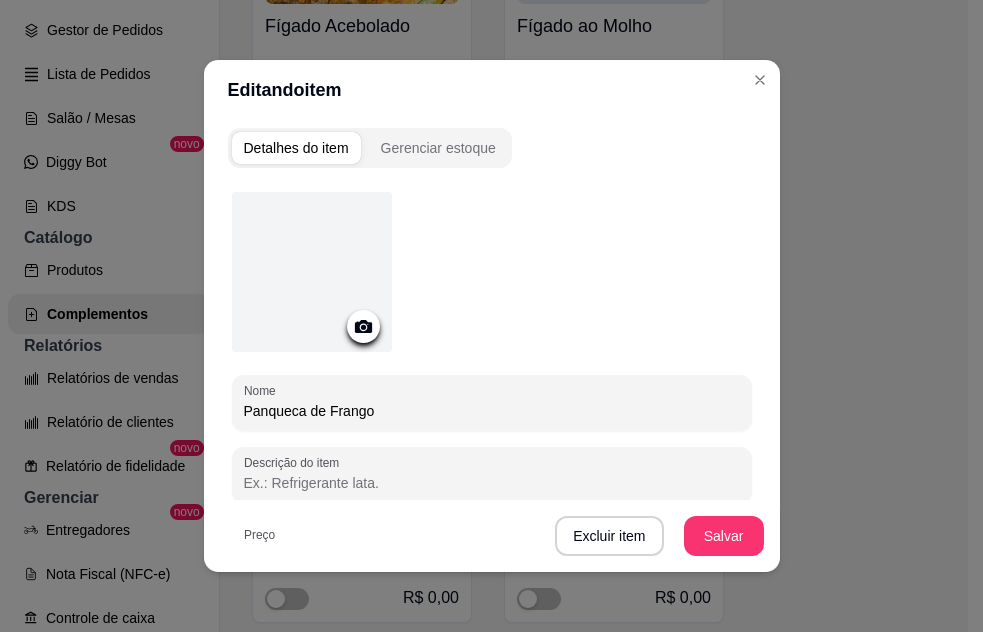 click at bounding box center (312, 272) 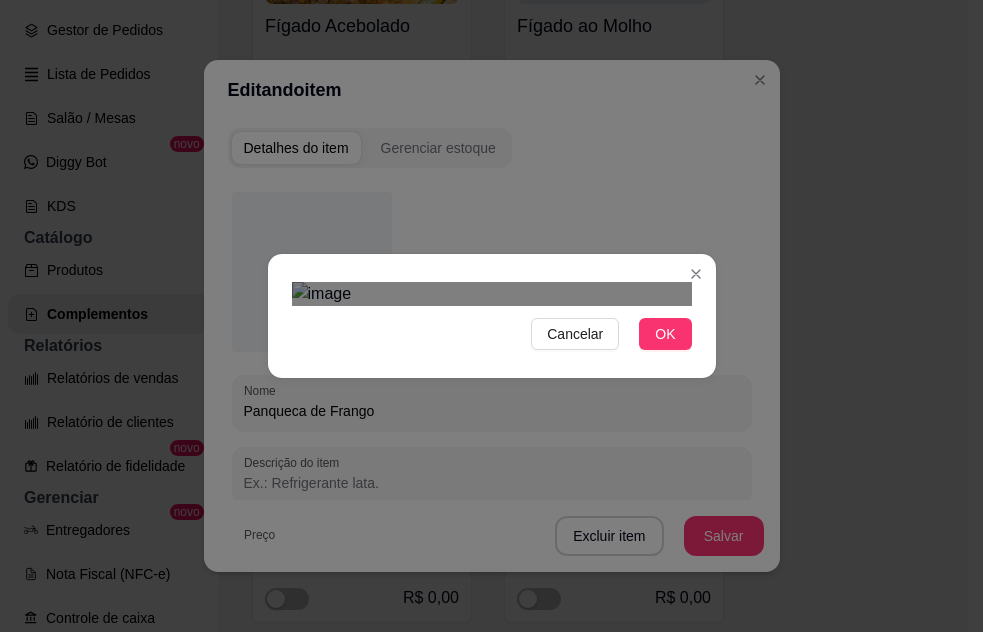 click at bounding box center [512, 569] 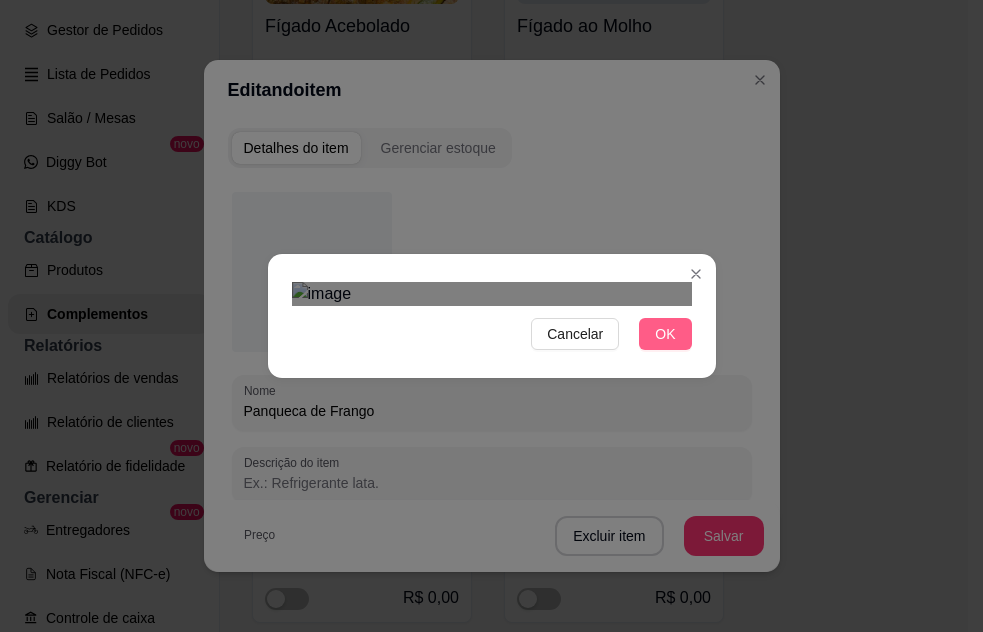 click on "OK" at bounding box center (665, 334) 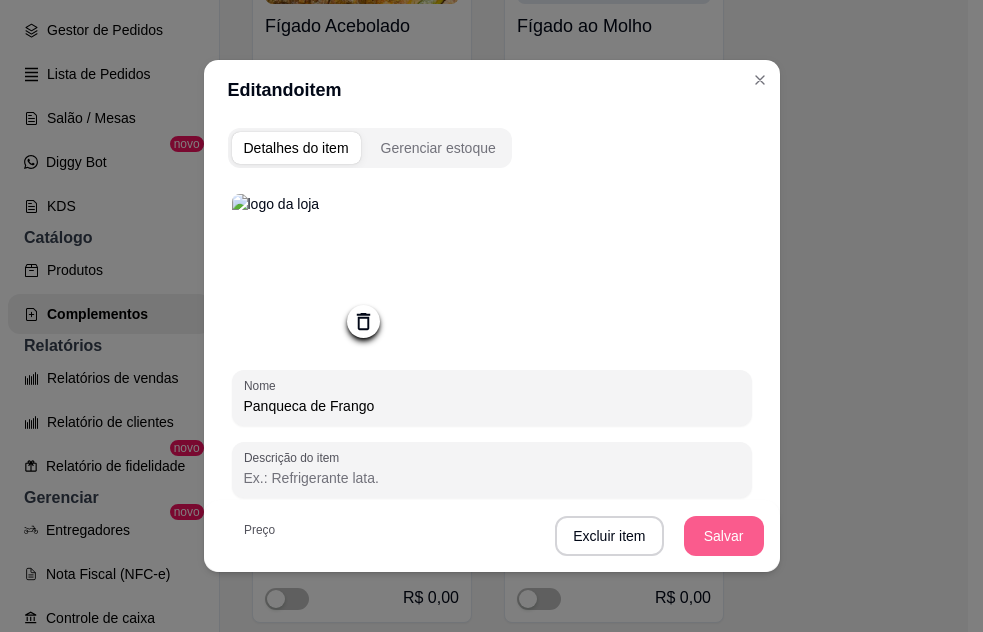 click on "Salvar" at bounding box center (724, 536) 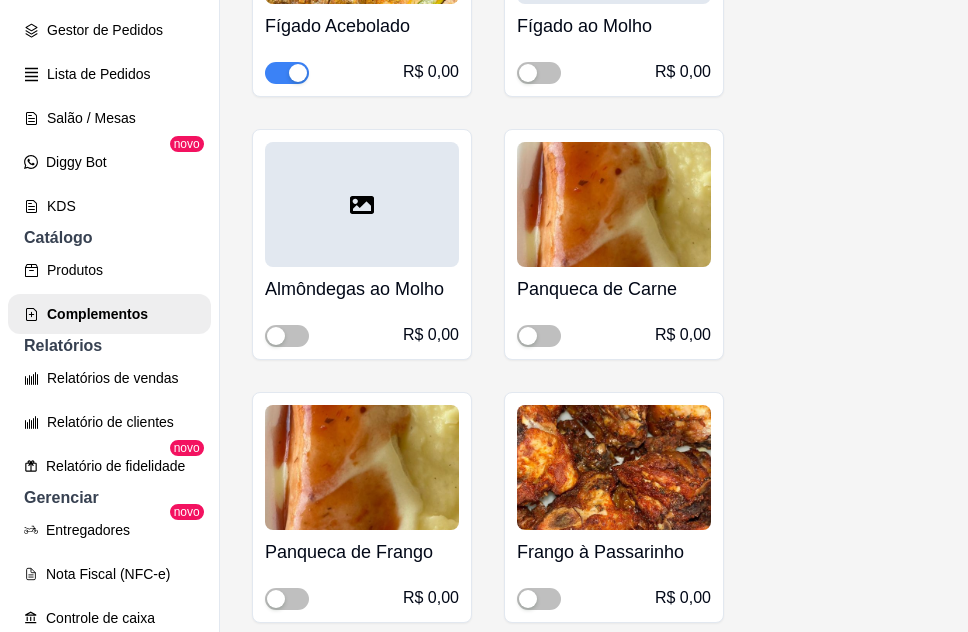 click on "Carne Moída com Legumes R$ 0,00 Strogonoff de Carne R$ 0,00 Escondidinho de Carne R$ 0,00 Isca de Carne Acebolada R$ 0,00 Carne de Sol Desfiada R$ 0,00 Carne de Sol na Nata R$ 0,00 Carne de Panela R$ 0,00 Bisteca Suína Acebolada R$ 0,00 Bisteca Suína Ao Molho Barbecue R$ 0,00 Bisteca Suína Desfiada R$ 0,00 Fígado Acebolado R$ 0,00 Fígado ao Molho R$ 0,00 Almôndegas ao Molho R$ 0,00 Panqueca de Carne R$ 0,00 Panqueca de Frango R$ 0,00 Frango à Passarinho R$ 0,00 Creme de Frango R$ 0,00 Strogonoff de Frango R$ 0,00 Frango Torrado R$ 0,00 Isca de Frango à Milanesa R$ 0,00 Frango ao Molho de Mostarda R$ 0,00 Frango ao Molho de Batata R$ 0,00 Frango à Milanesa R$ 0,00 Frango à Milanesa ao Molho Branco R$ 0,00 Frango Grelhado R$ 0,00 Calabresa Acebolada R$ 0,00 Linguiça Toscana Recheada Recheio de Molho Branco e Queijo Mussarela R$ 0,00 Linguiça Toscana Ao Molho R$ 0,00 Linguiça Toscana Acebolada R$ 0,00 Ovo Frito ( 2unds ) R$ 0,00 Ovo Cozido ( 2unds ) R$ 0,00" at bounding box center (594, 667) 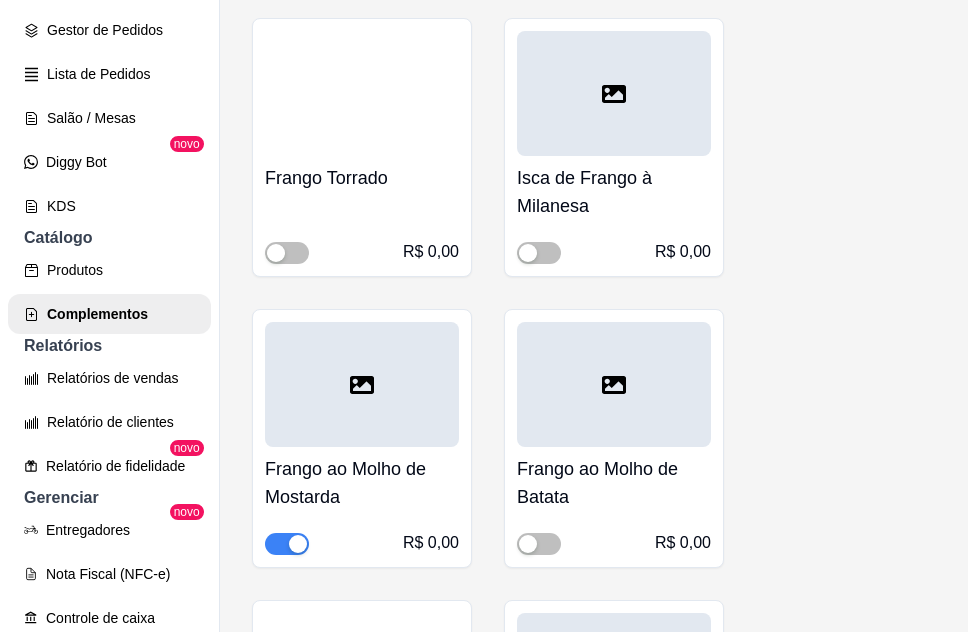 scroll, scrollTop: 6700, scrollLeft: 0, axis: vertical 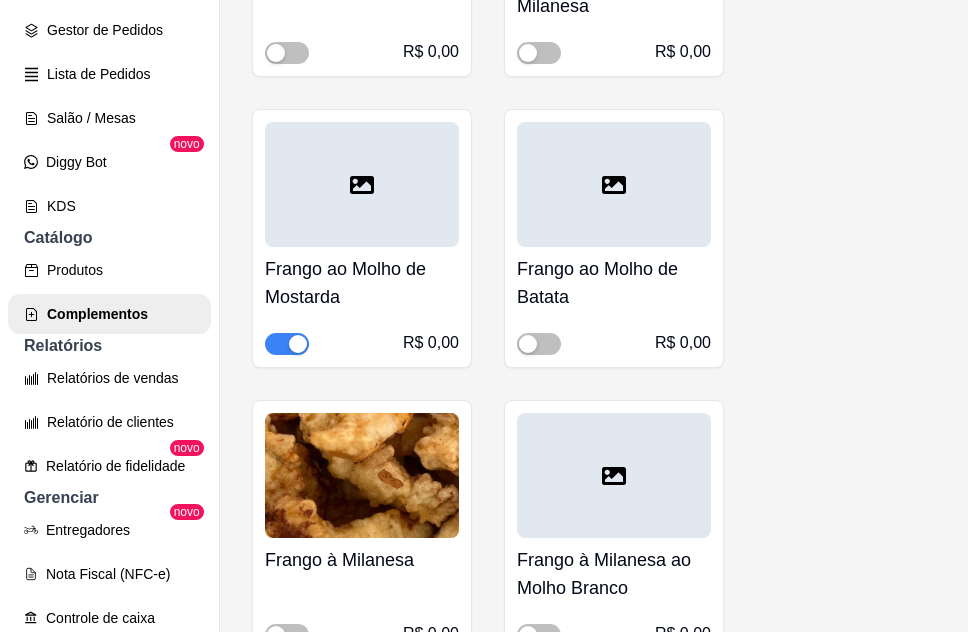 click at bounding box center [362, 184] 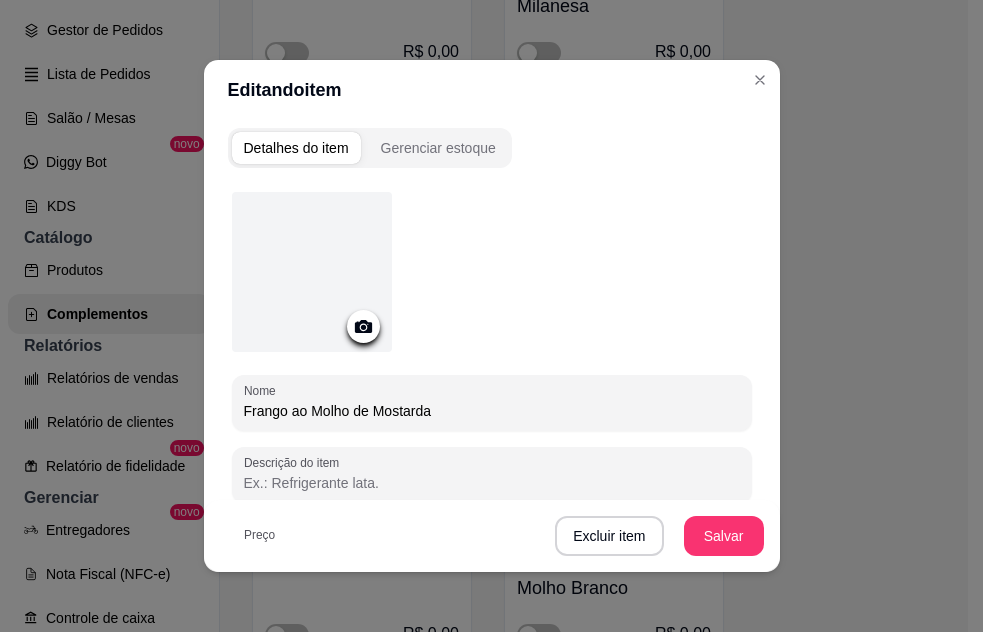 click at bounding box center (312, 272) 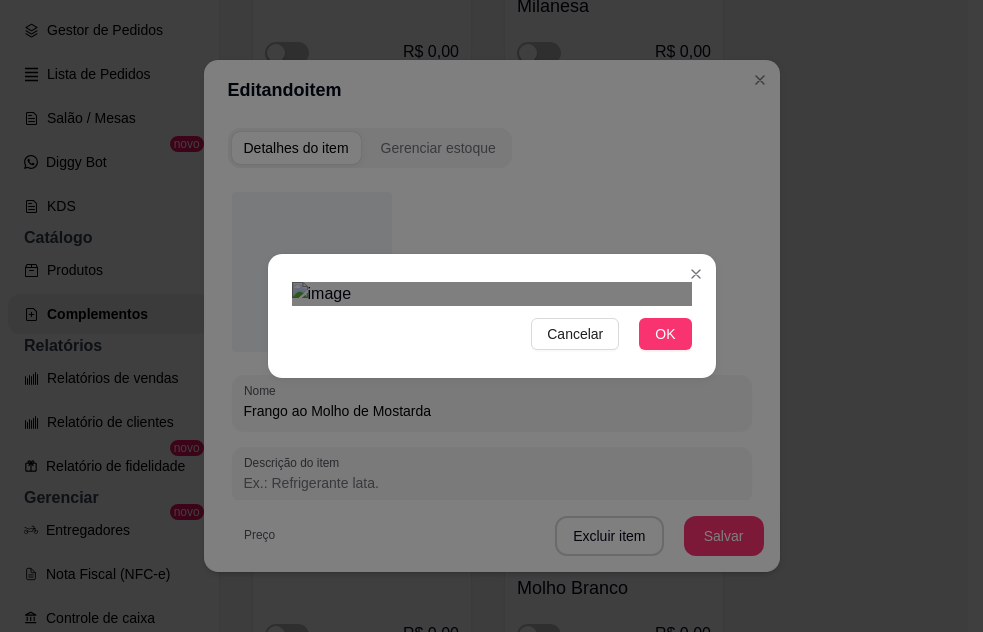 click at bounding box center [464, 576] 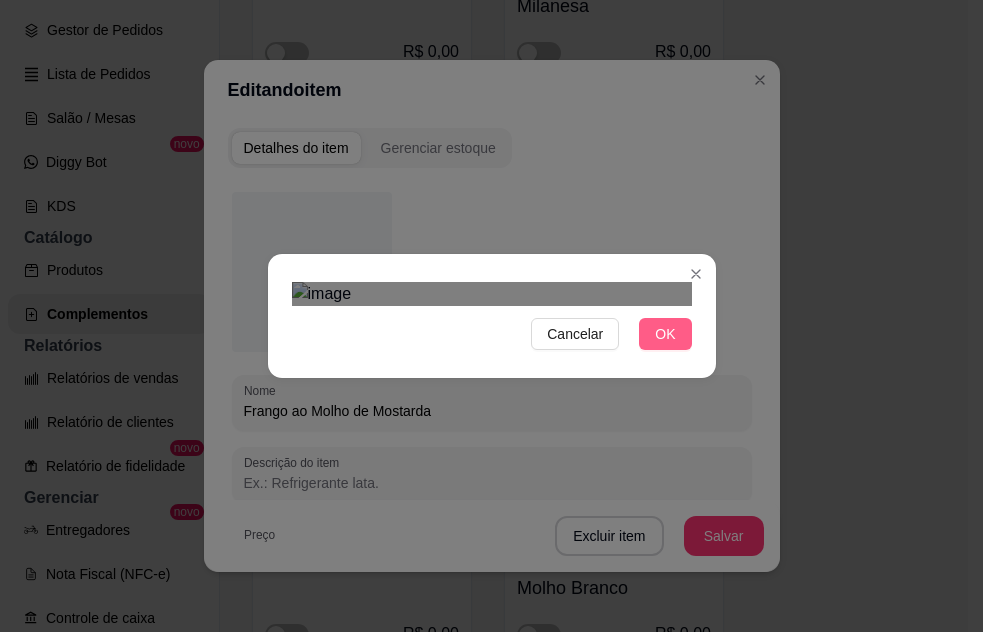 click on "OK" at bounding box center (665, 334) 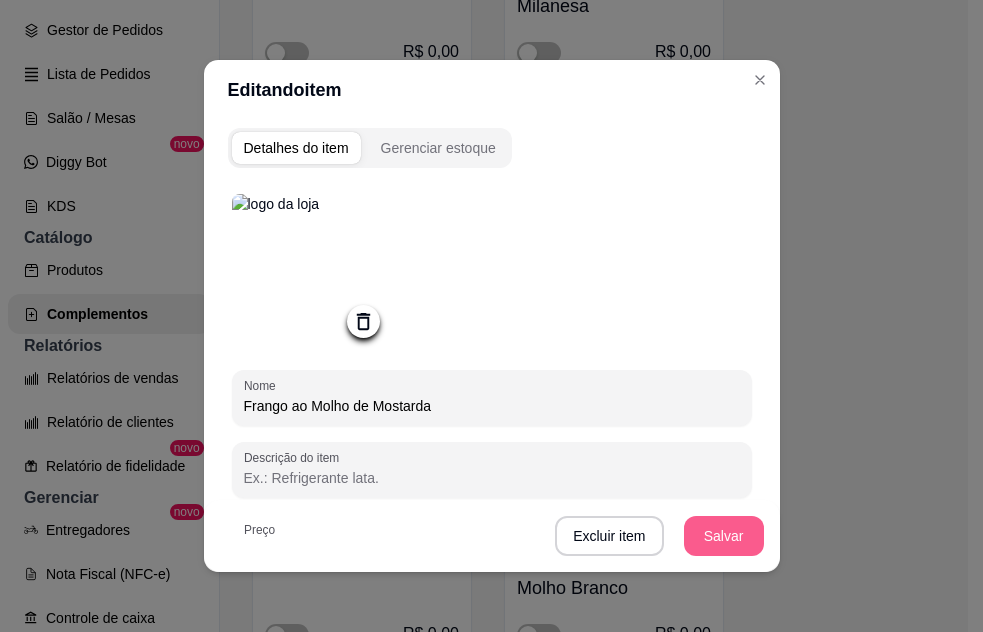 click on "Salvar" at bounding box center (724, 536) 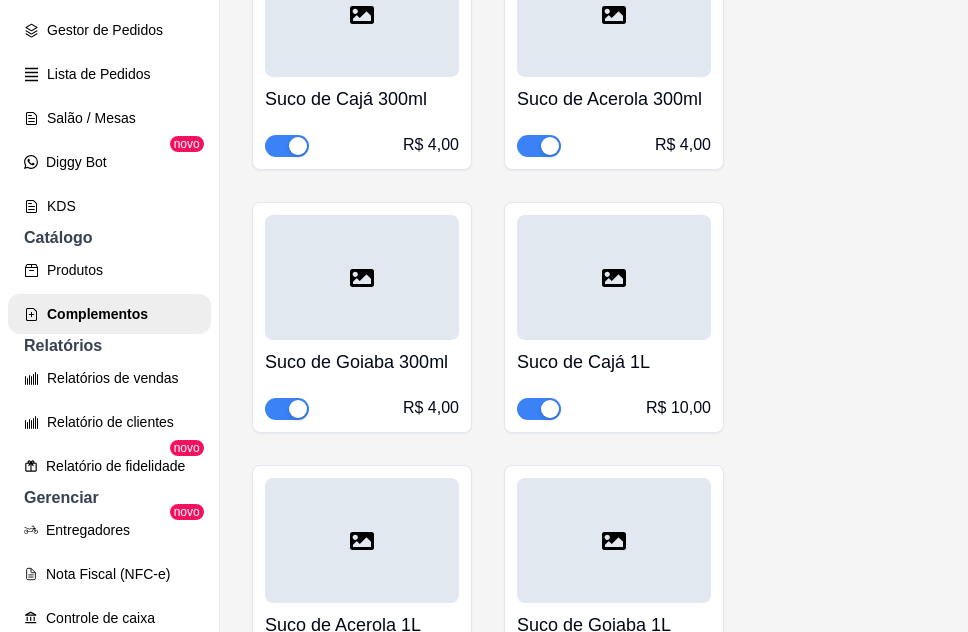 scroll, scrollTop: 10100, scrollLeft: 0, axis: vertical 